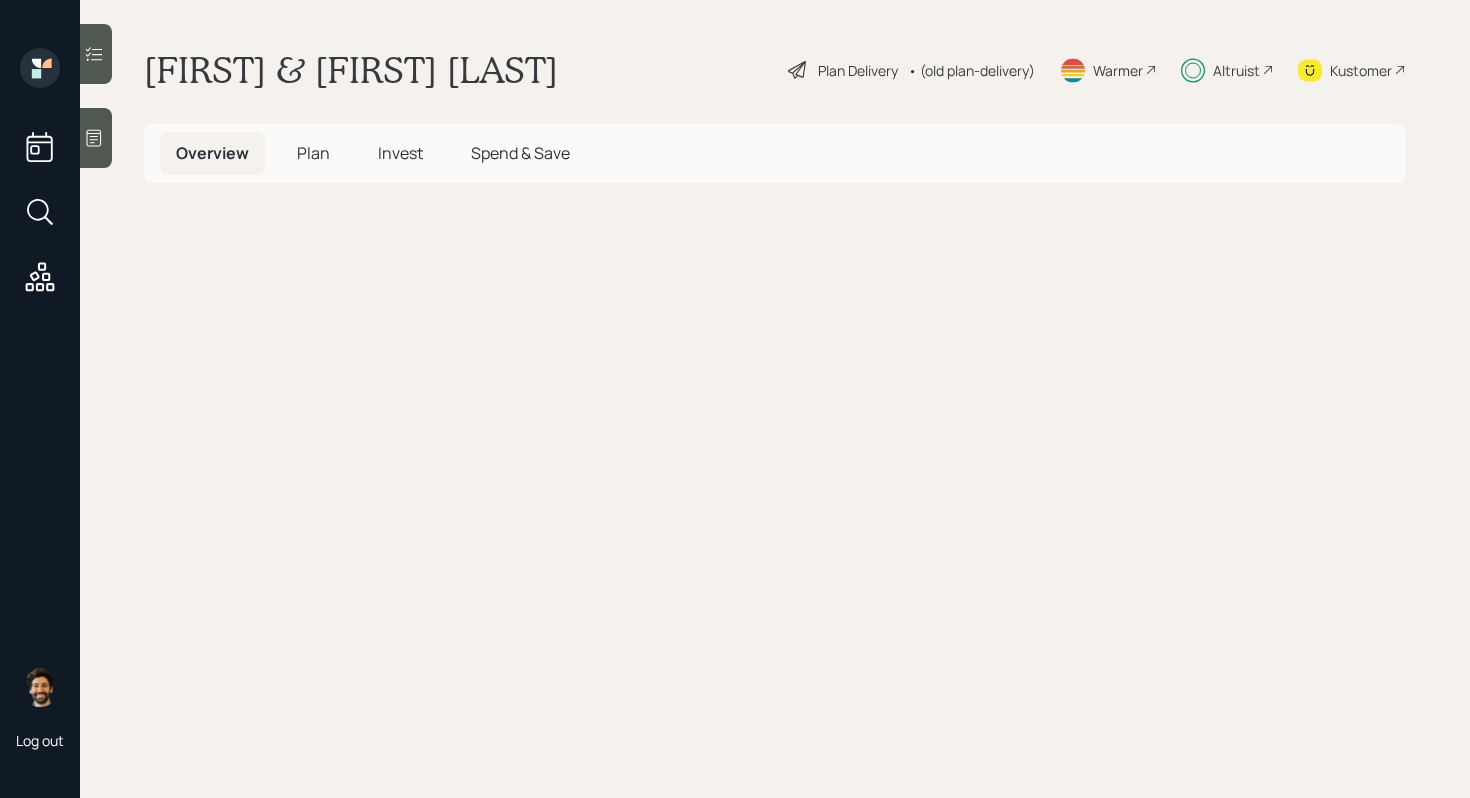 scroll, scrollTop: 0, scrollLeft: 0, axis: both 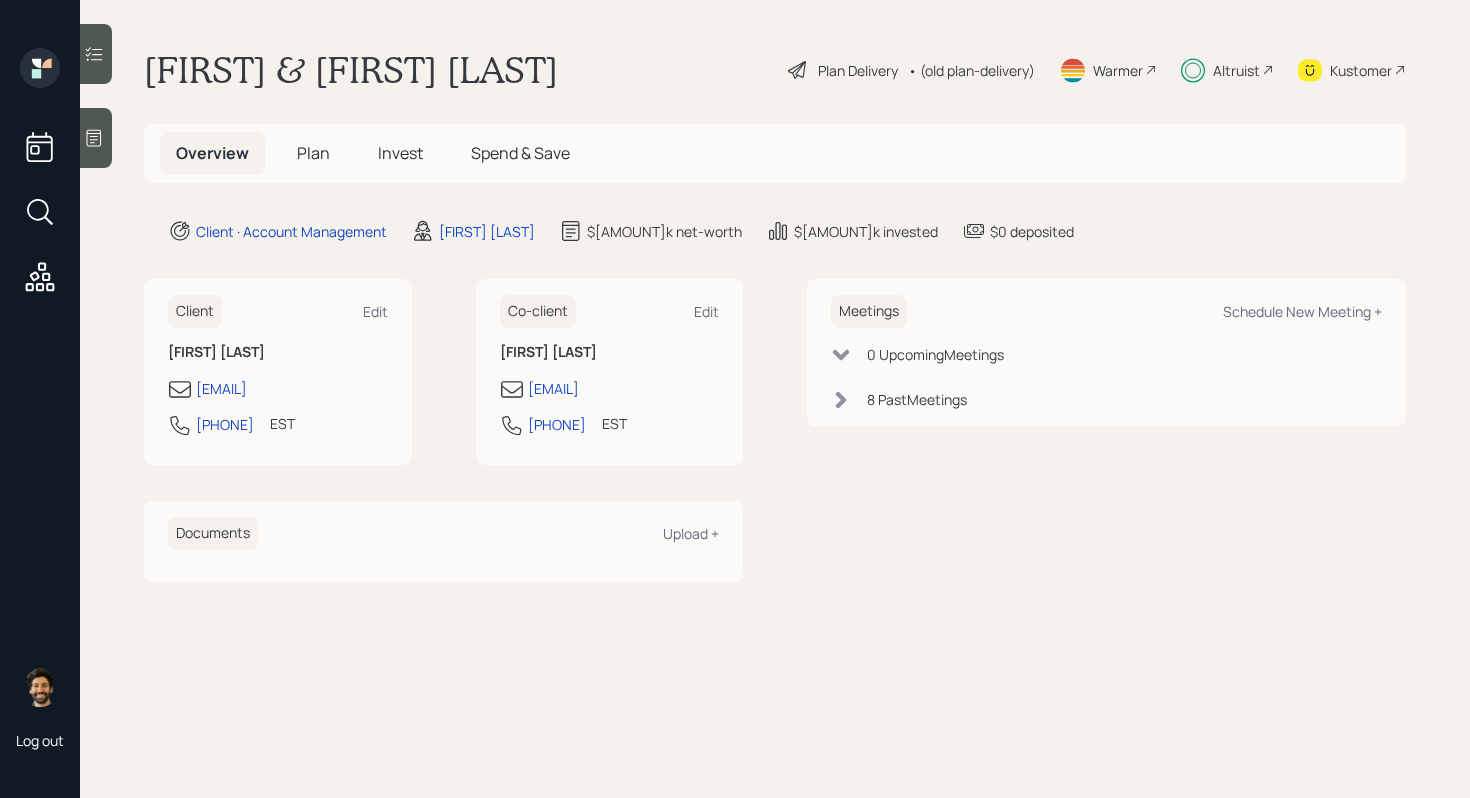 click on "Invest" at bounding box center (400, 153) 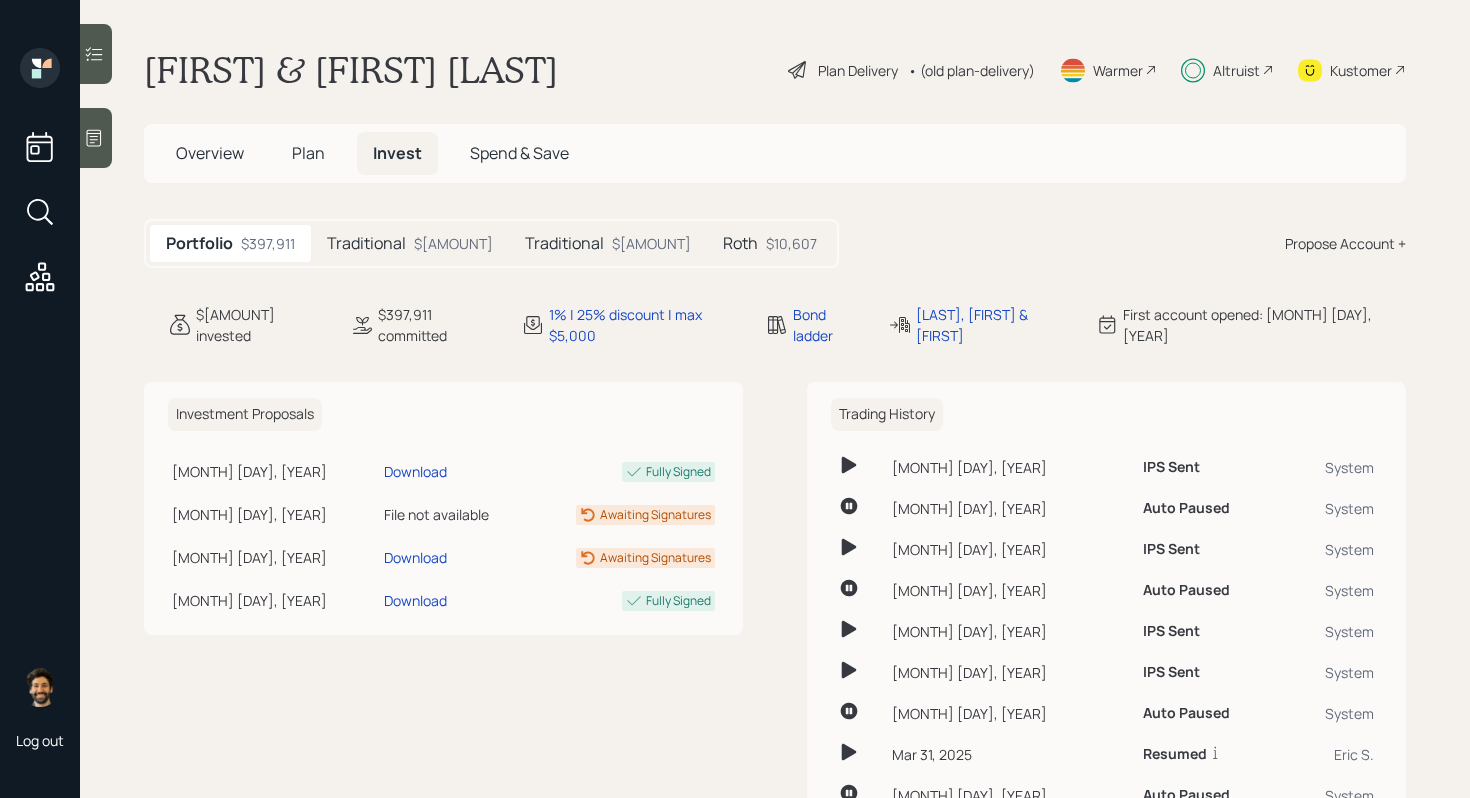 click on "Overview" at bounding box center (210, 153) 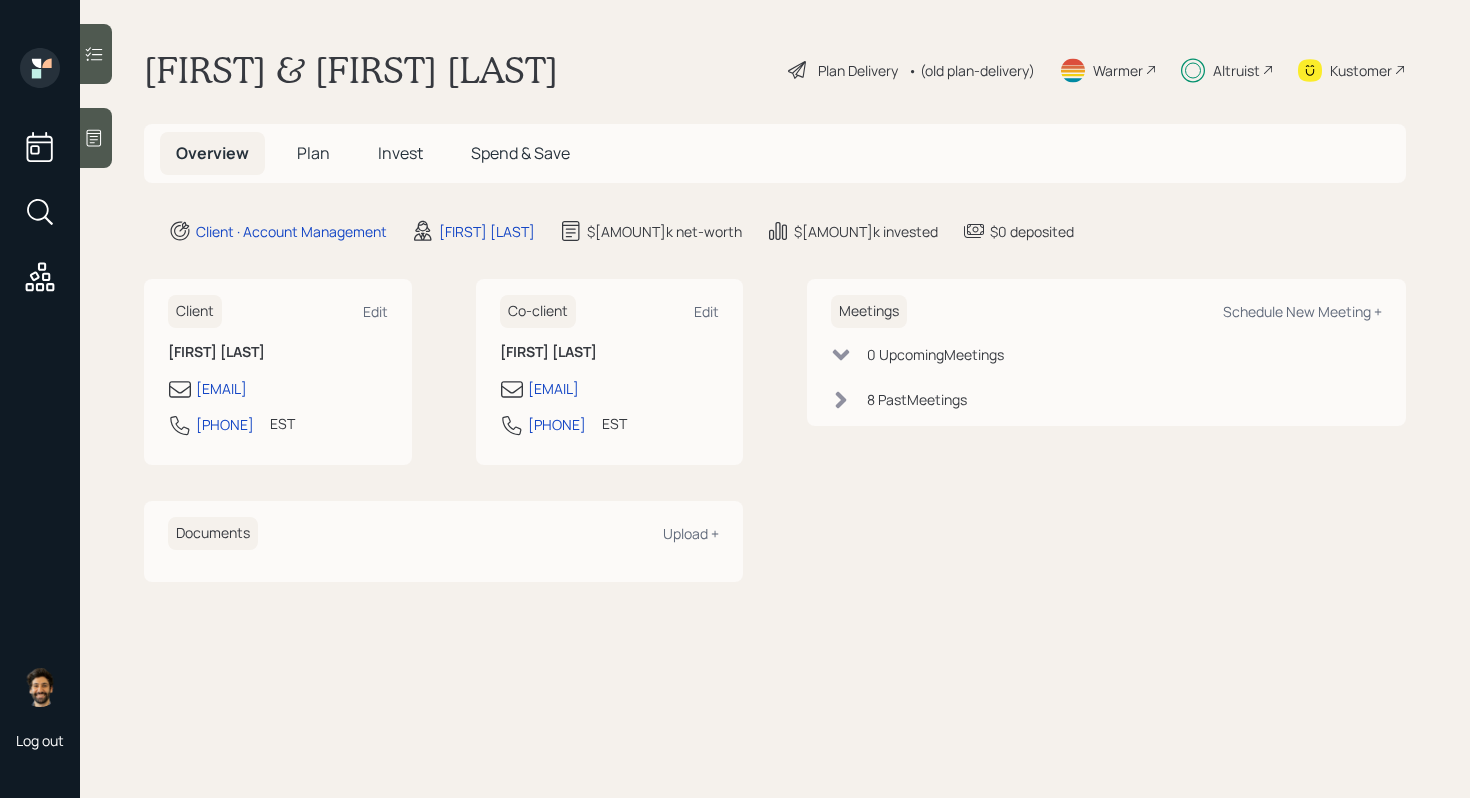 click 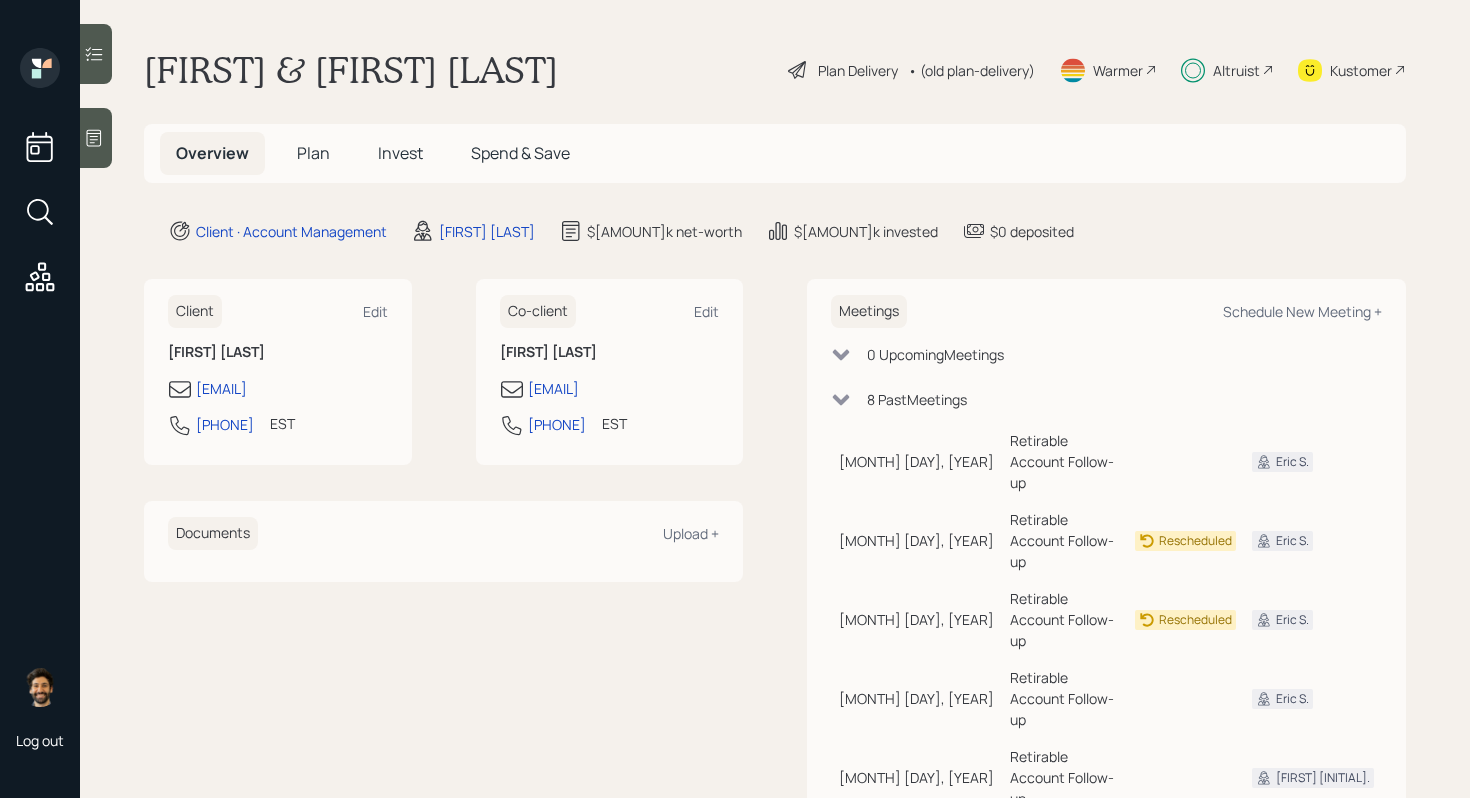click 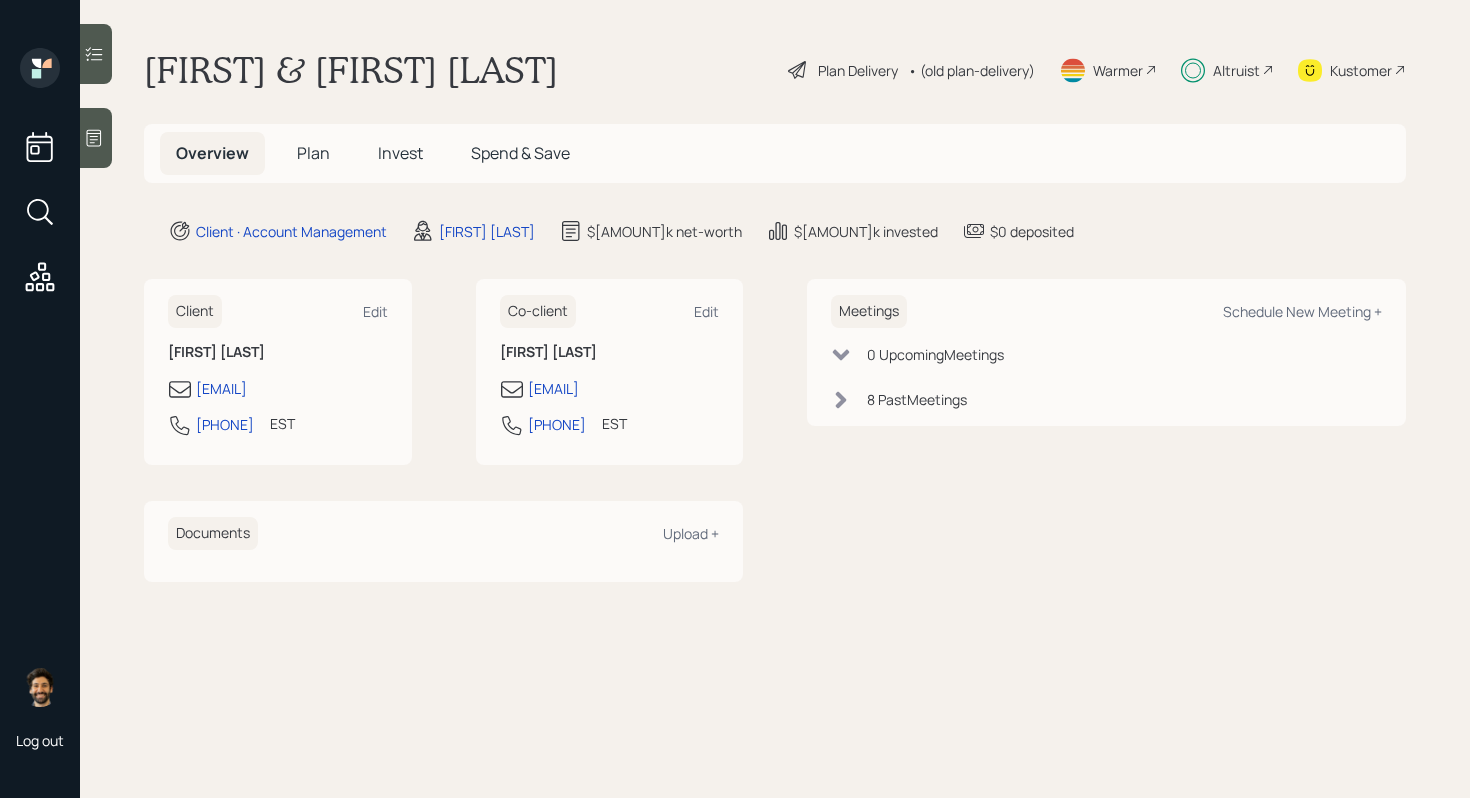 click on "Invest" at bounding box center [400, 153] 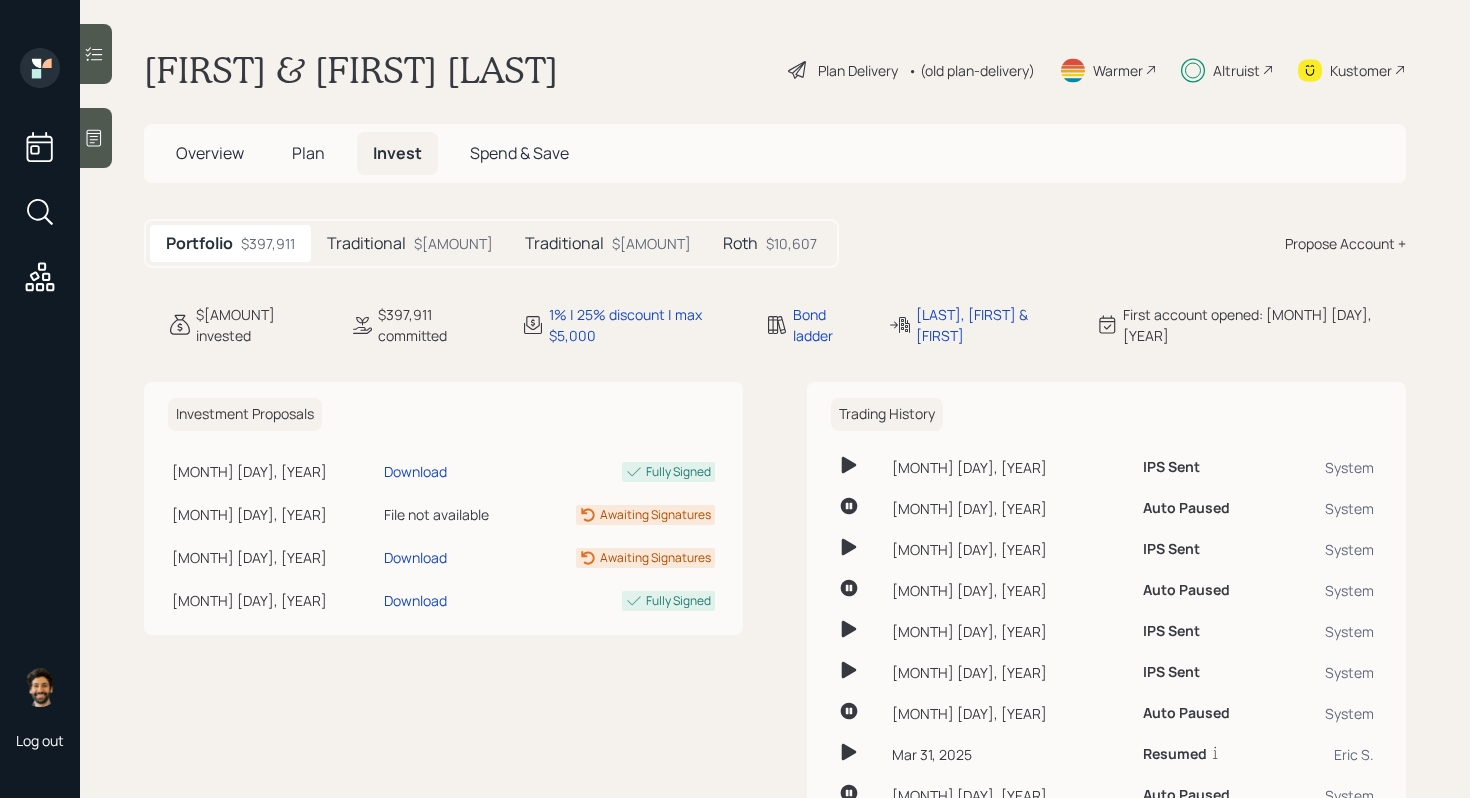 click on "Traditional" at bounding box center (366, 243) 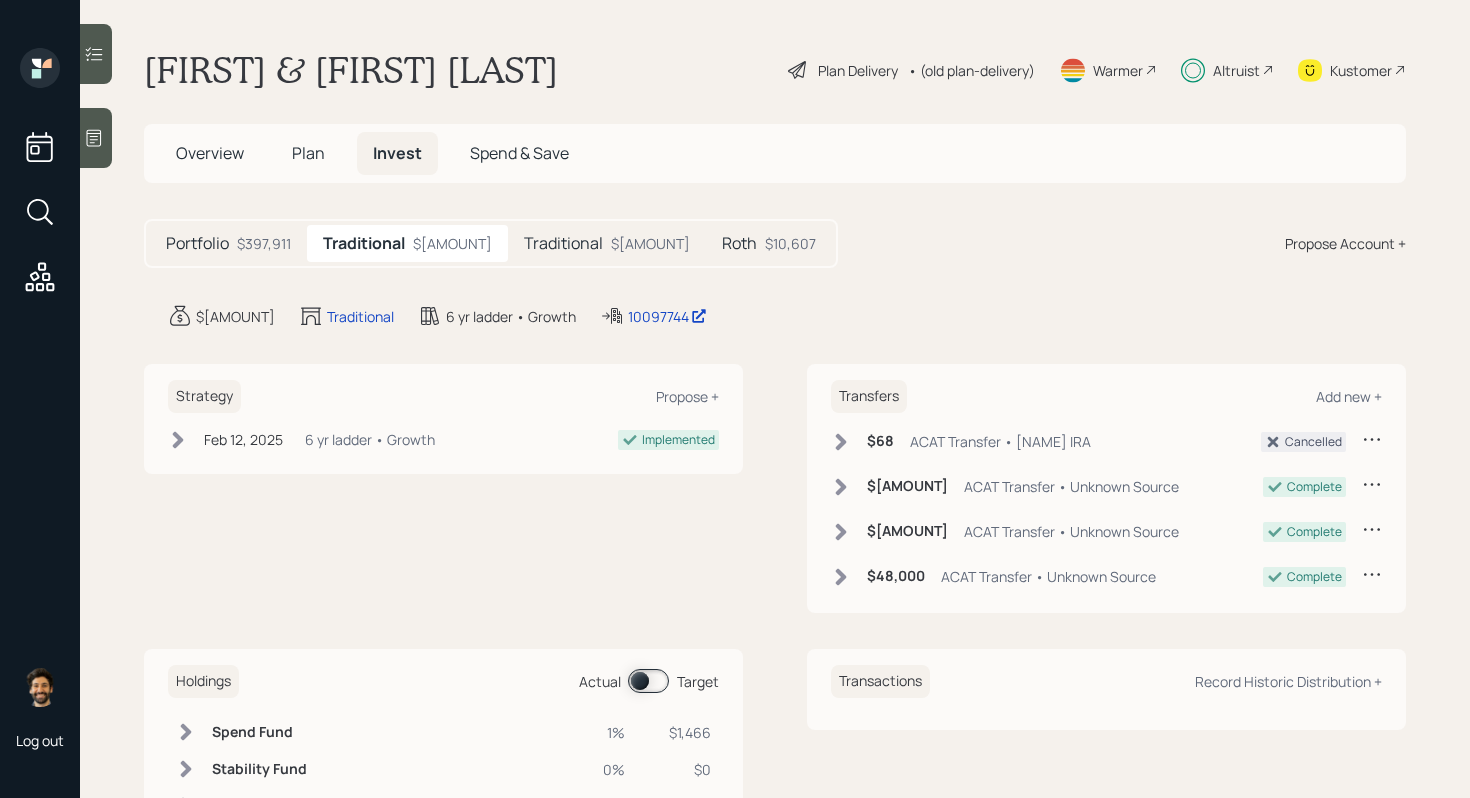 click on "Traditional" at bounding box center [563, 243] 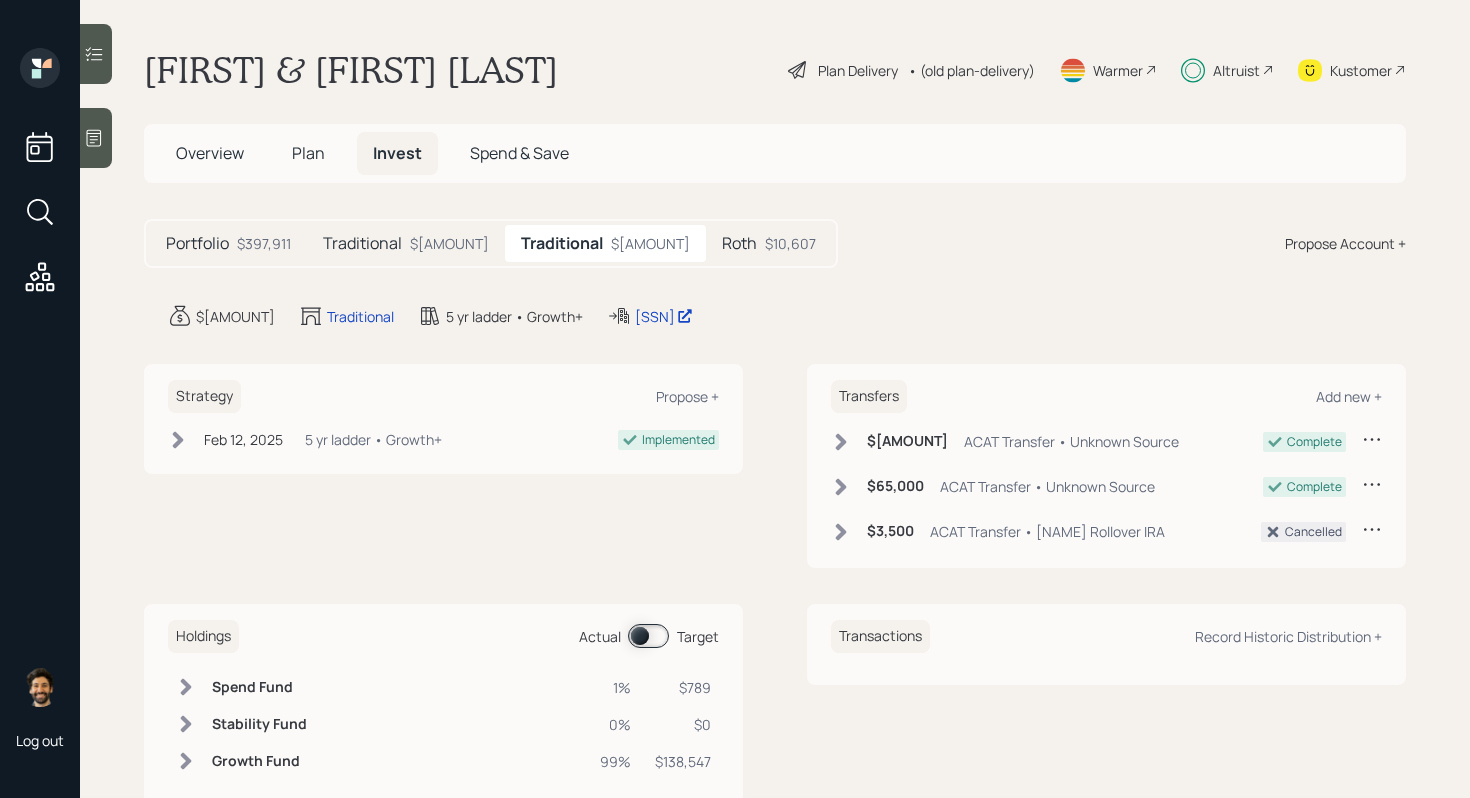 click 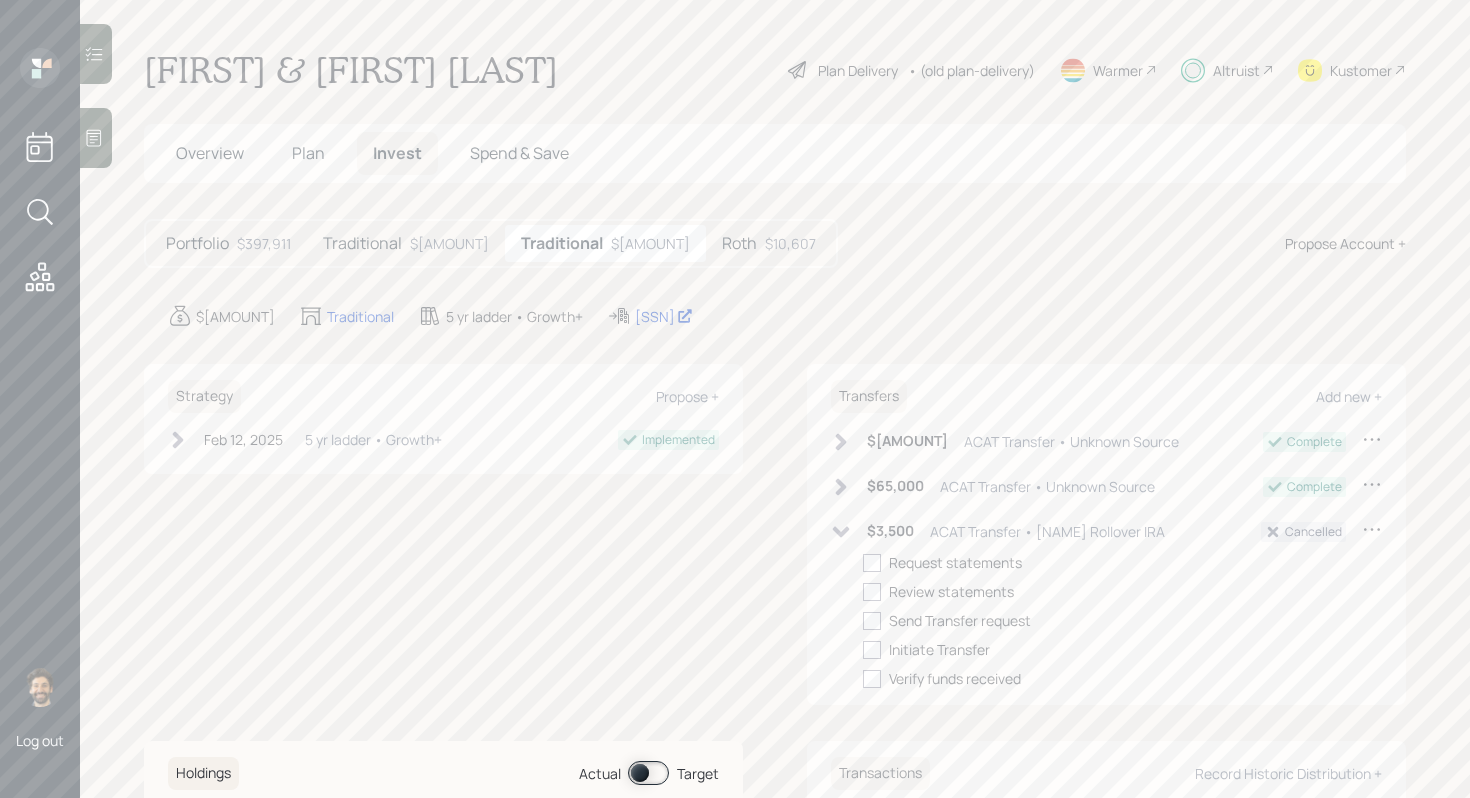 click on "Altruist" at bounding box center [1236, 70] 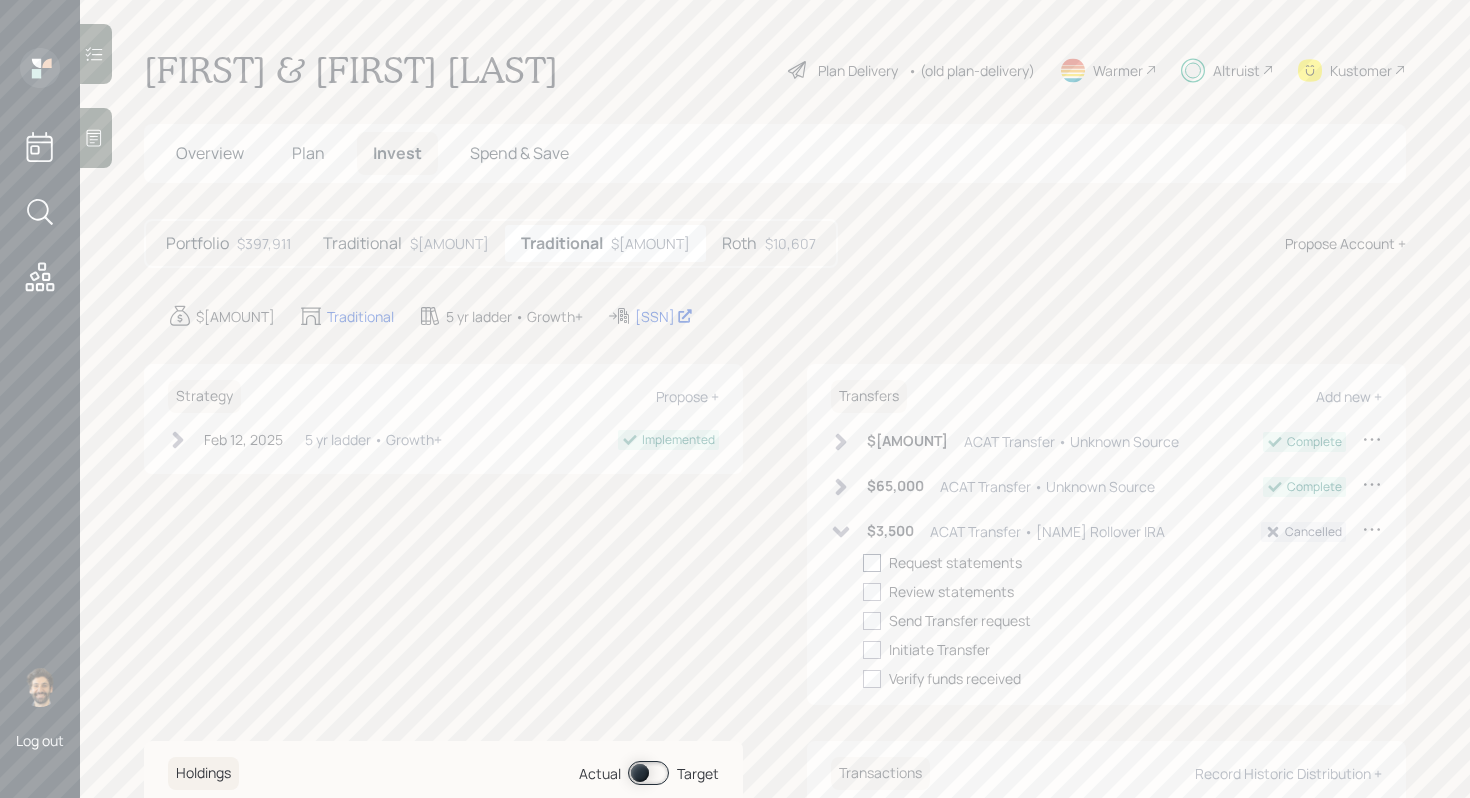 click at bounding box center [862, 562] 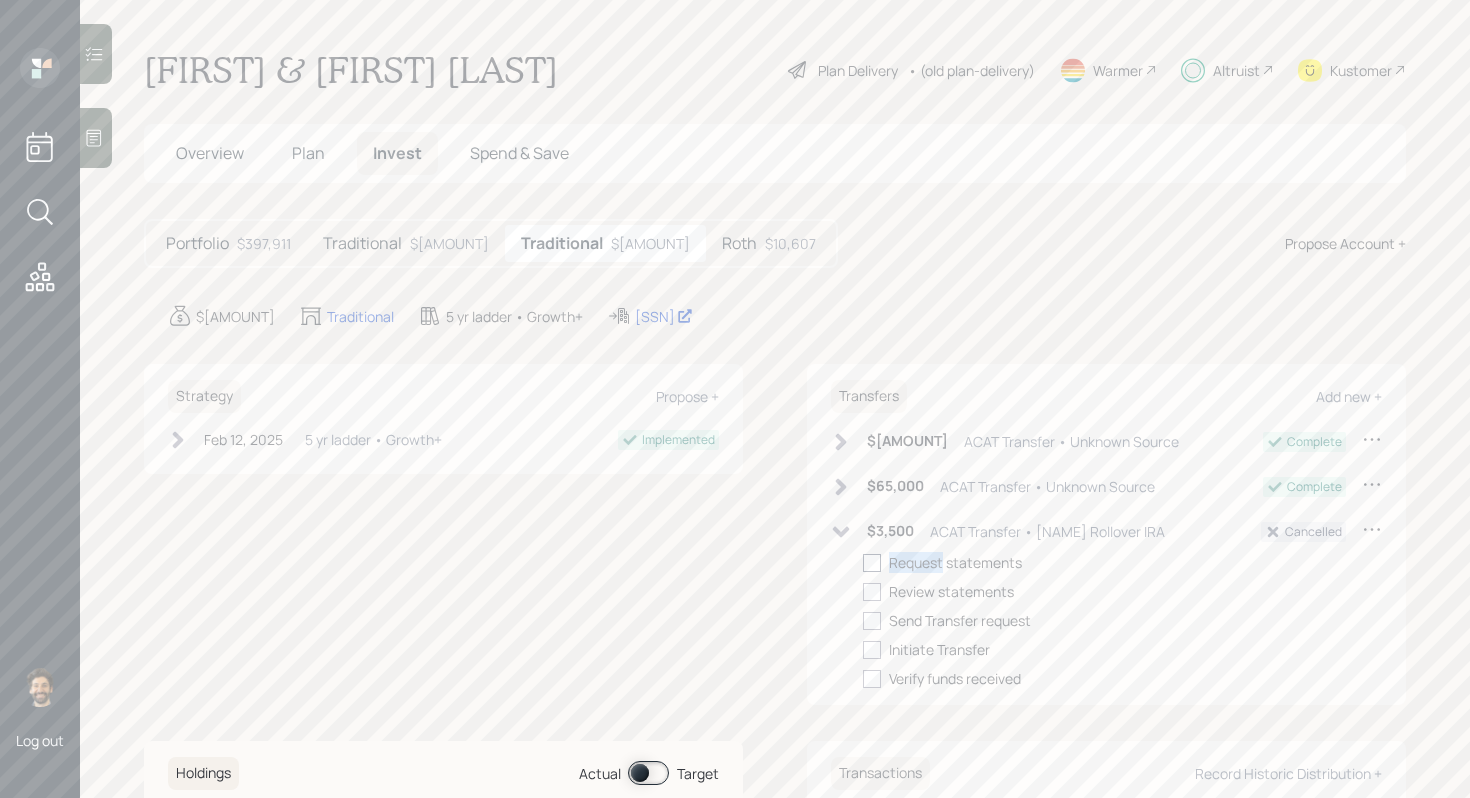 click at bounding box center (872, 563) 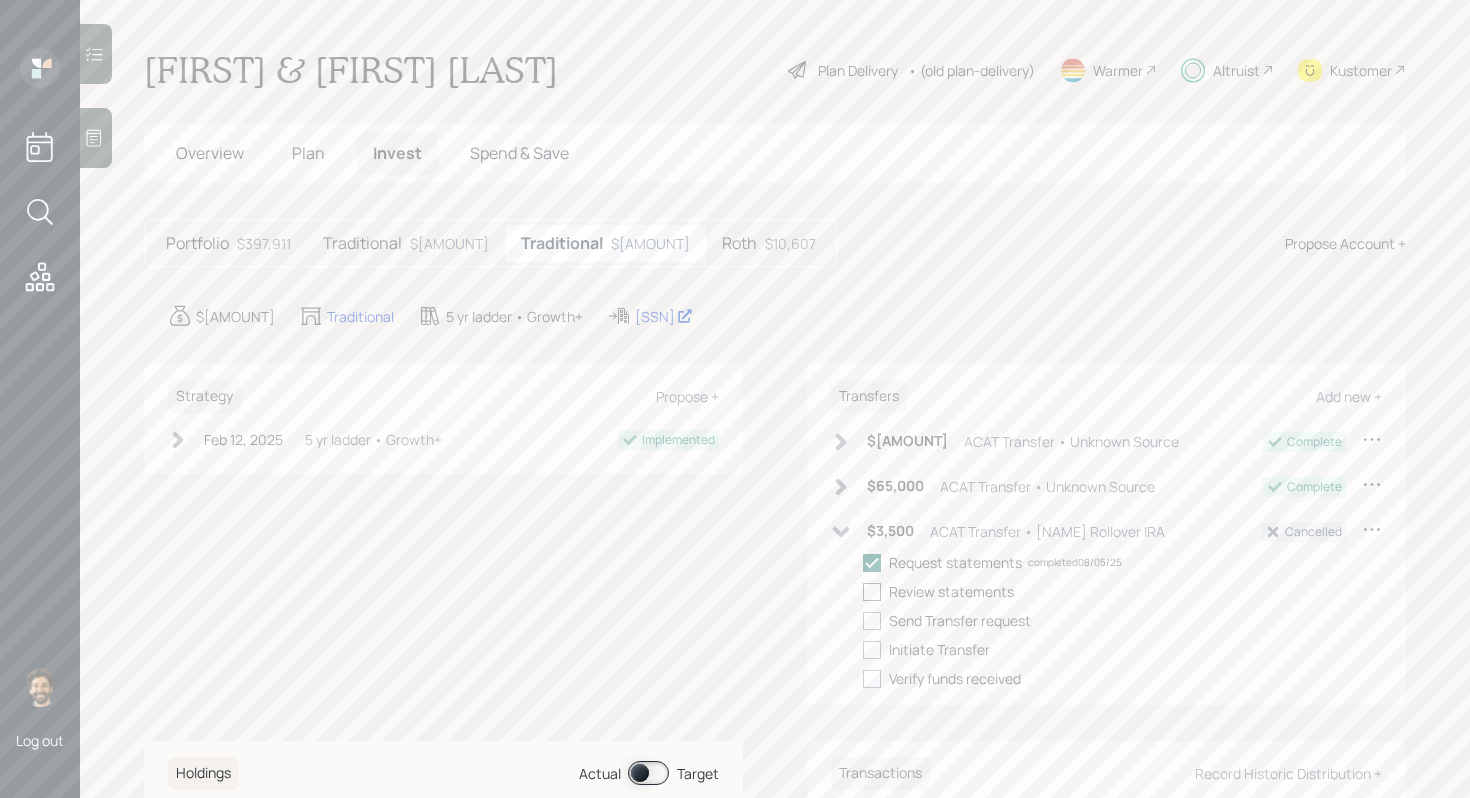 click at bounding box center [872, 592] 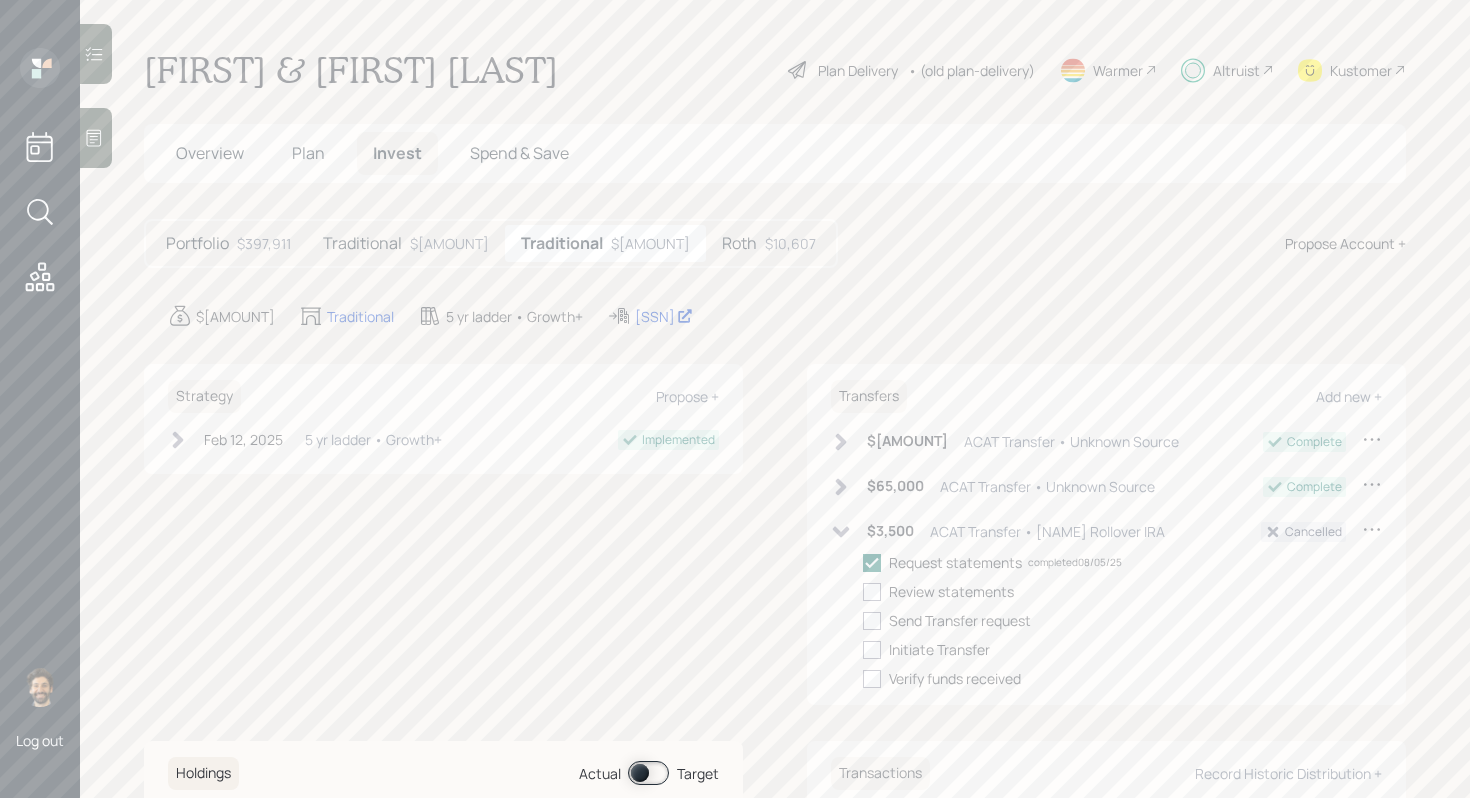 checkbox on "true" 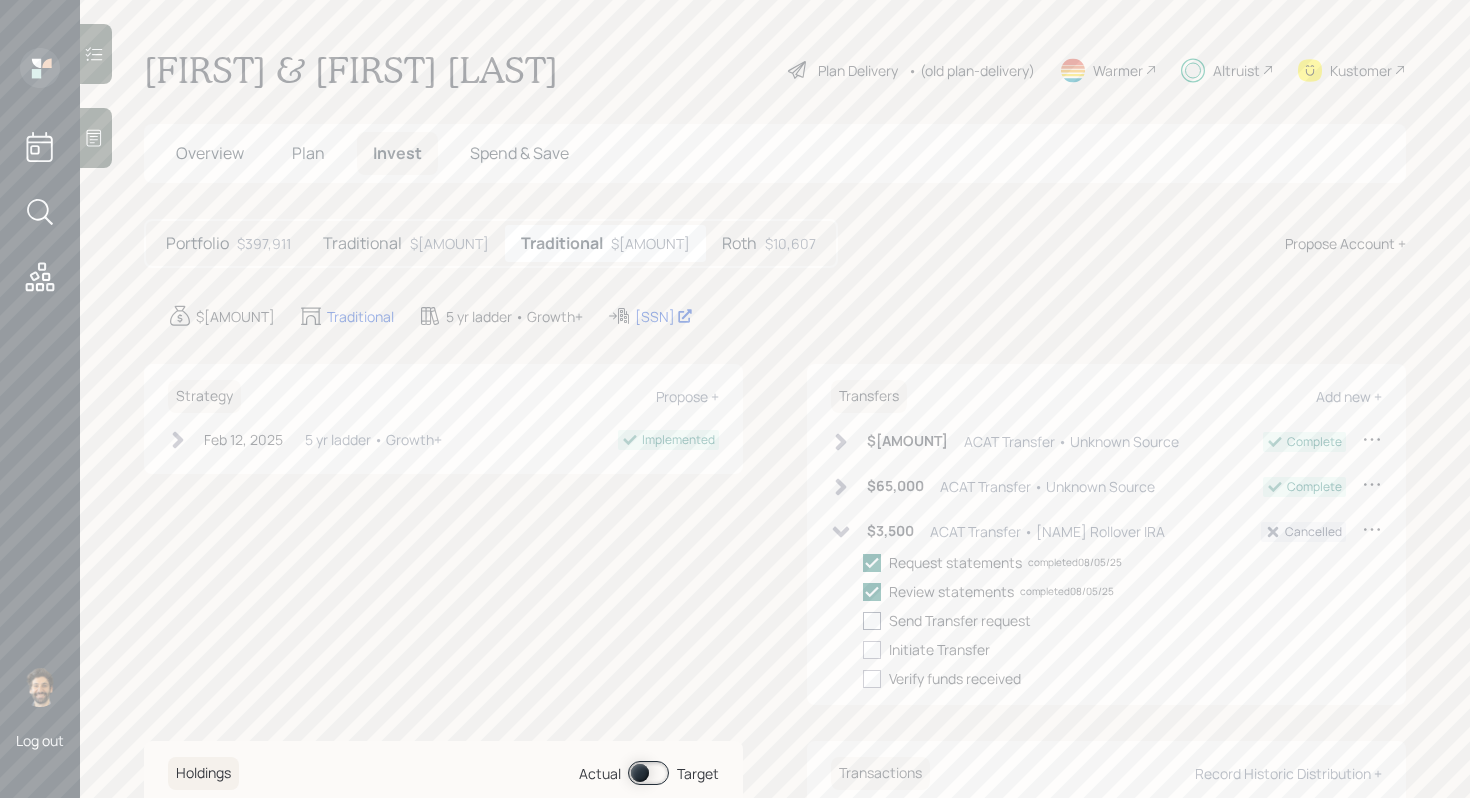 click at bounding box center [872, 621] 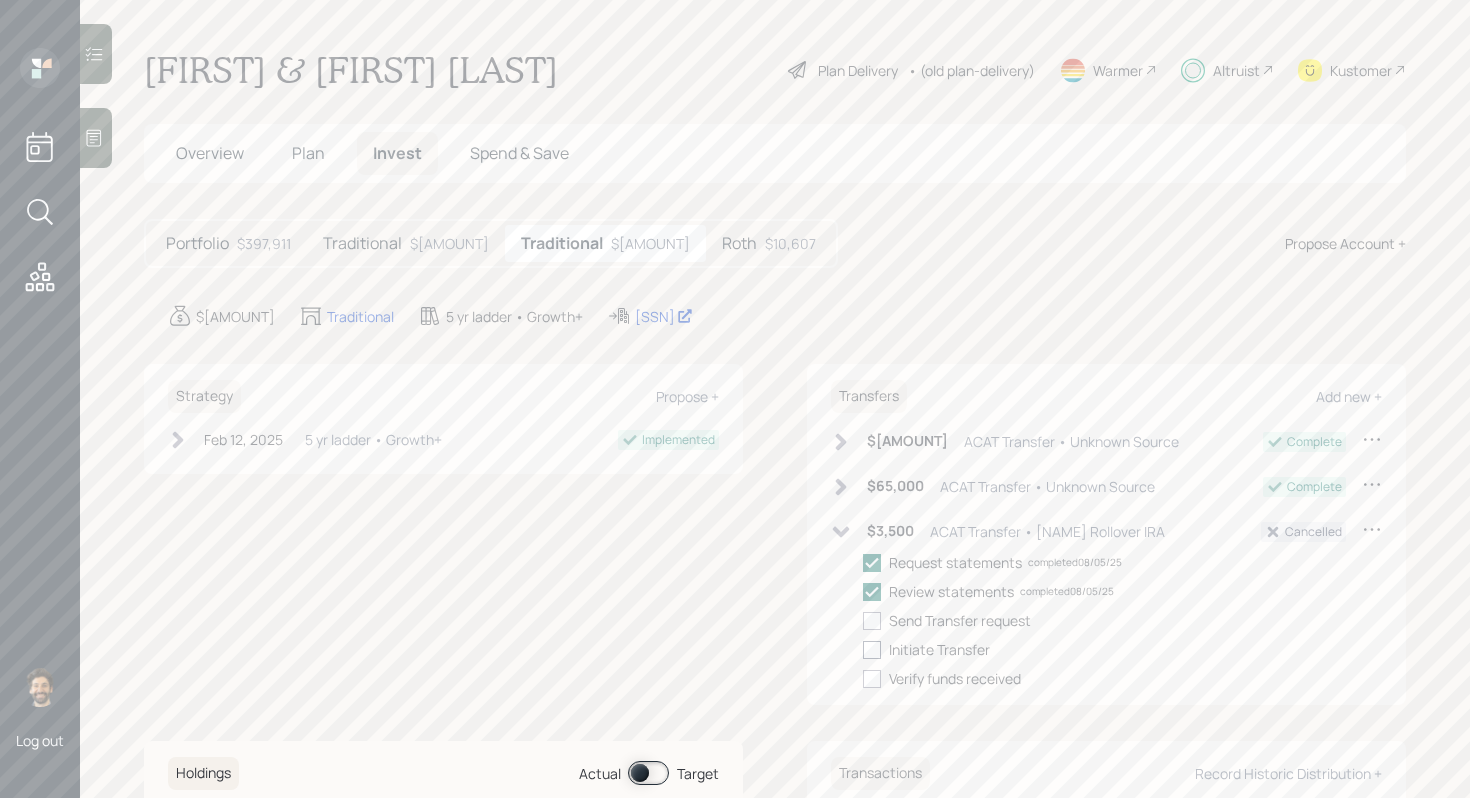 checkbox on "true" 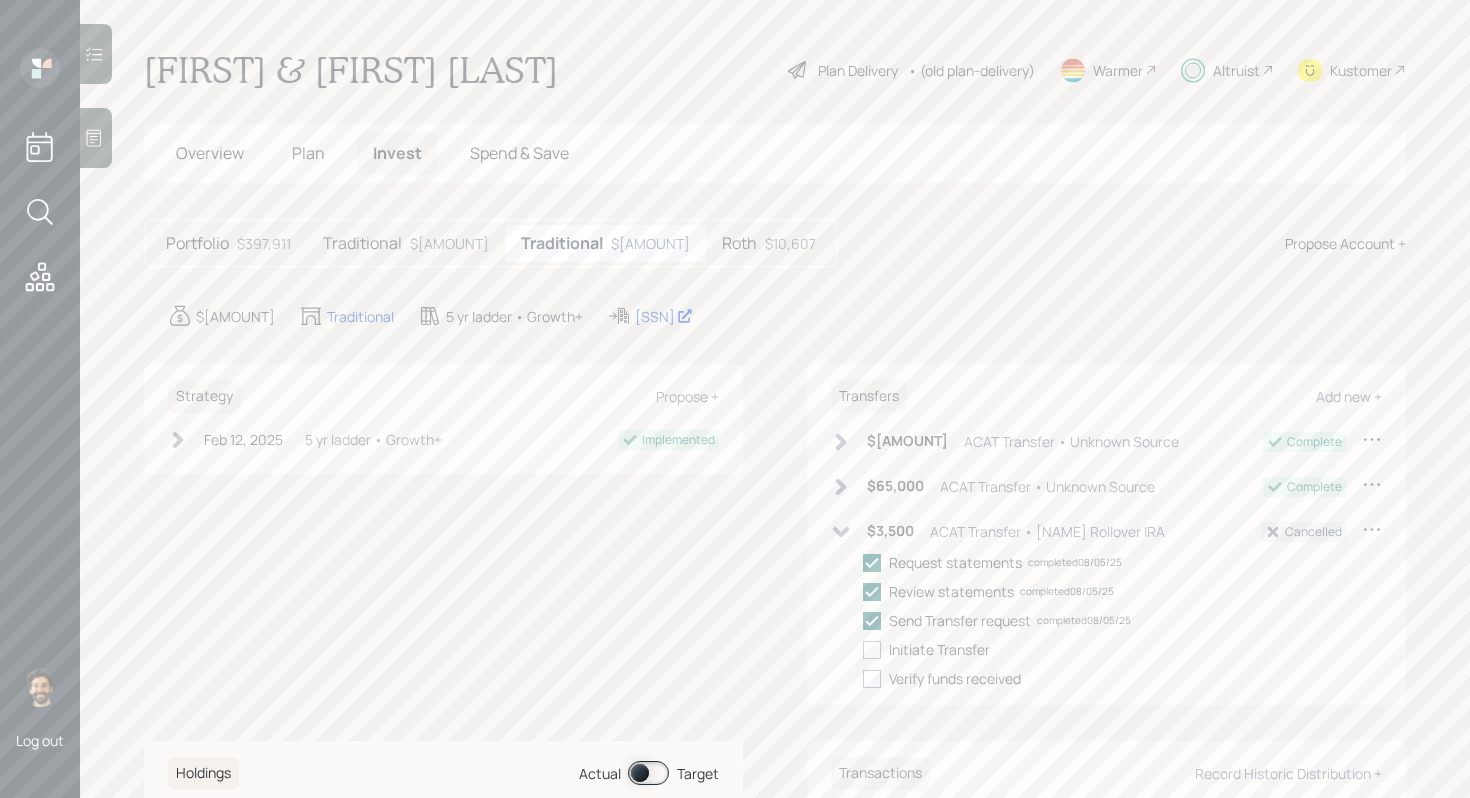 click on "• (old plan-delivery)" at bounding box center (971, 70) 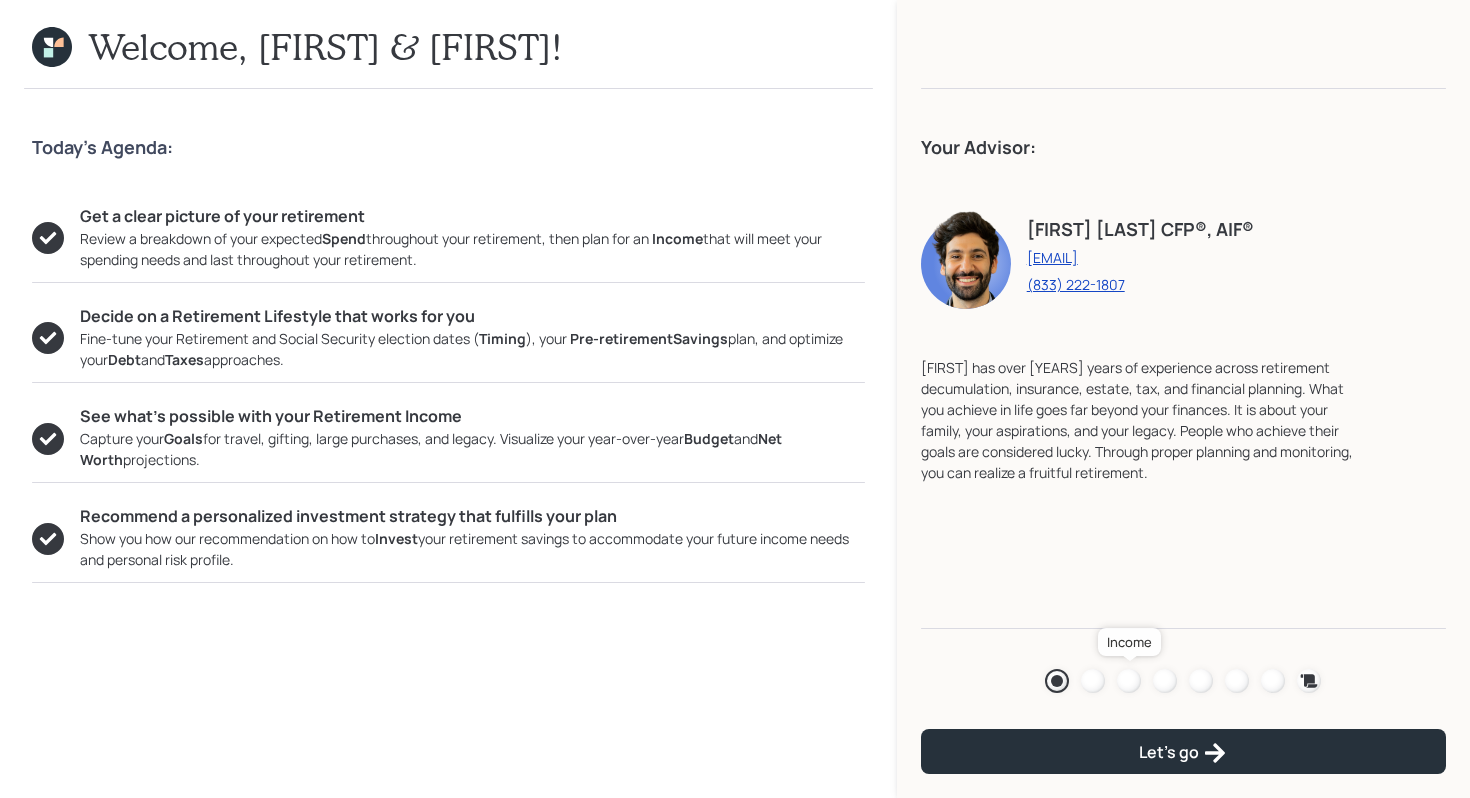 click at bounding box center [1129, 681] 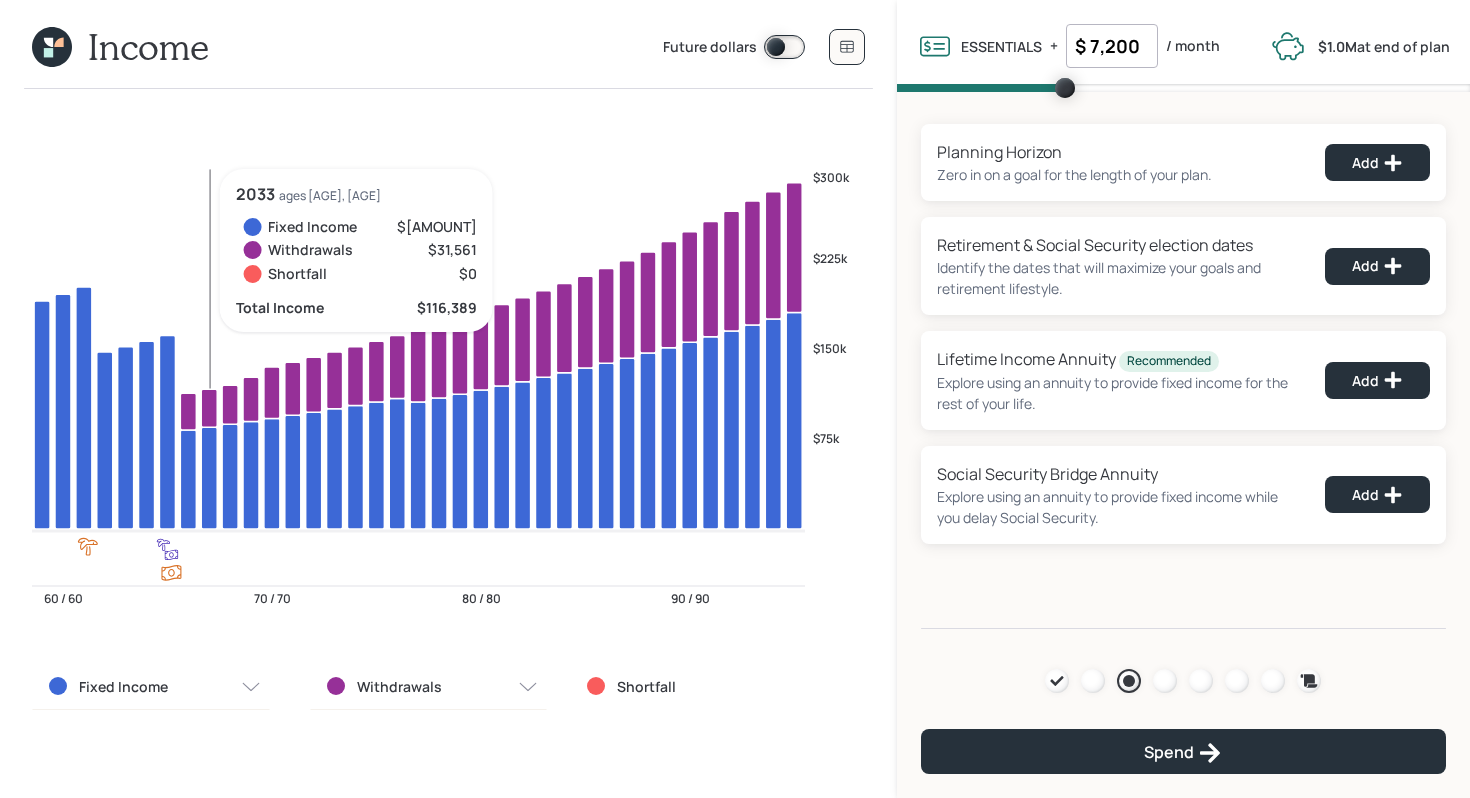 click 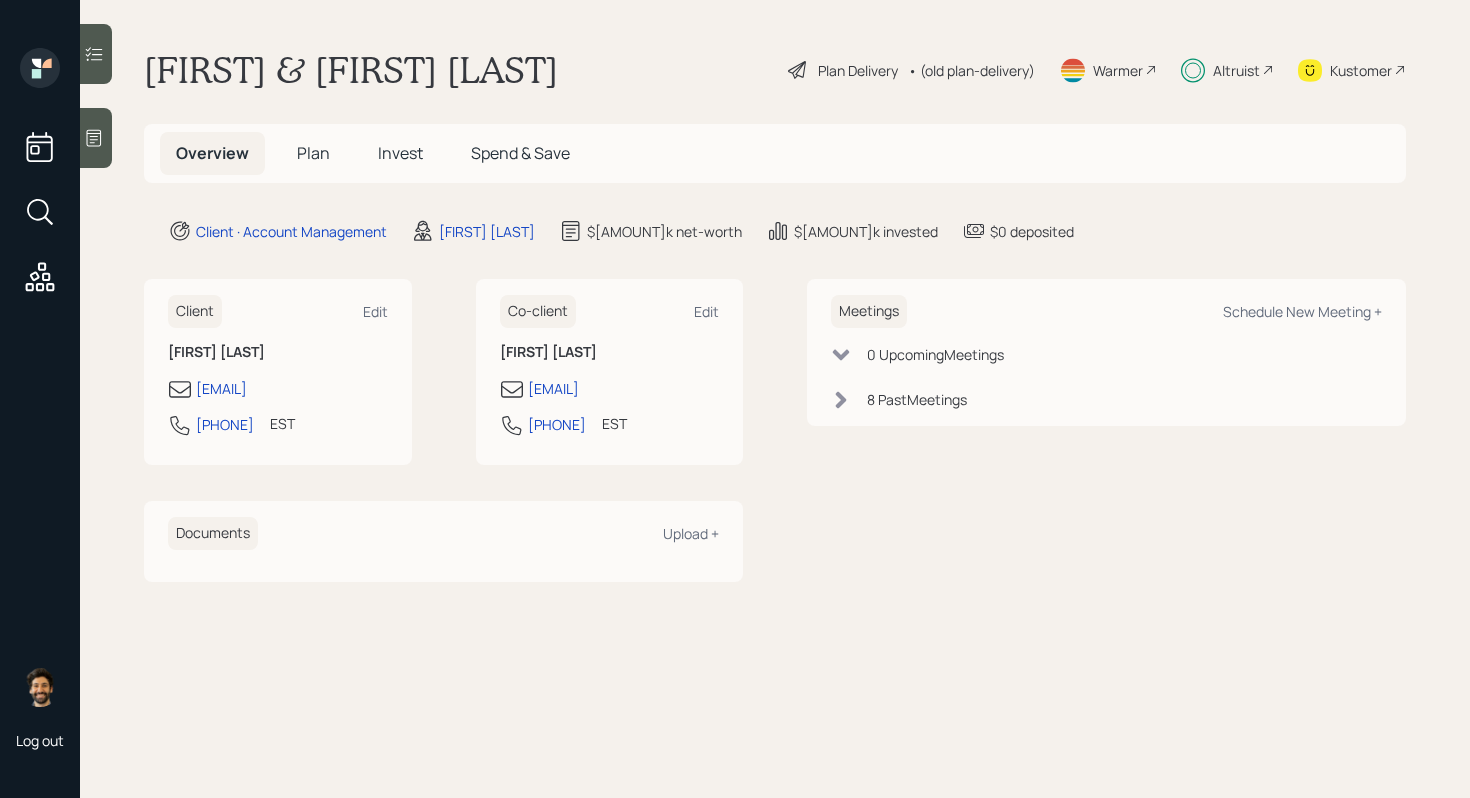 click on "Plan" at bounding box center [313, 153] 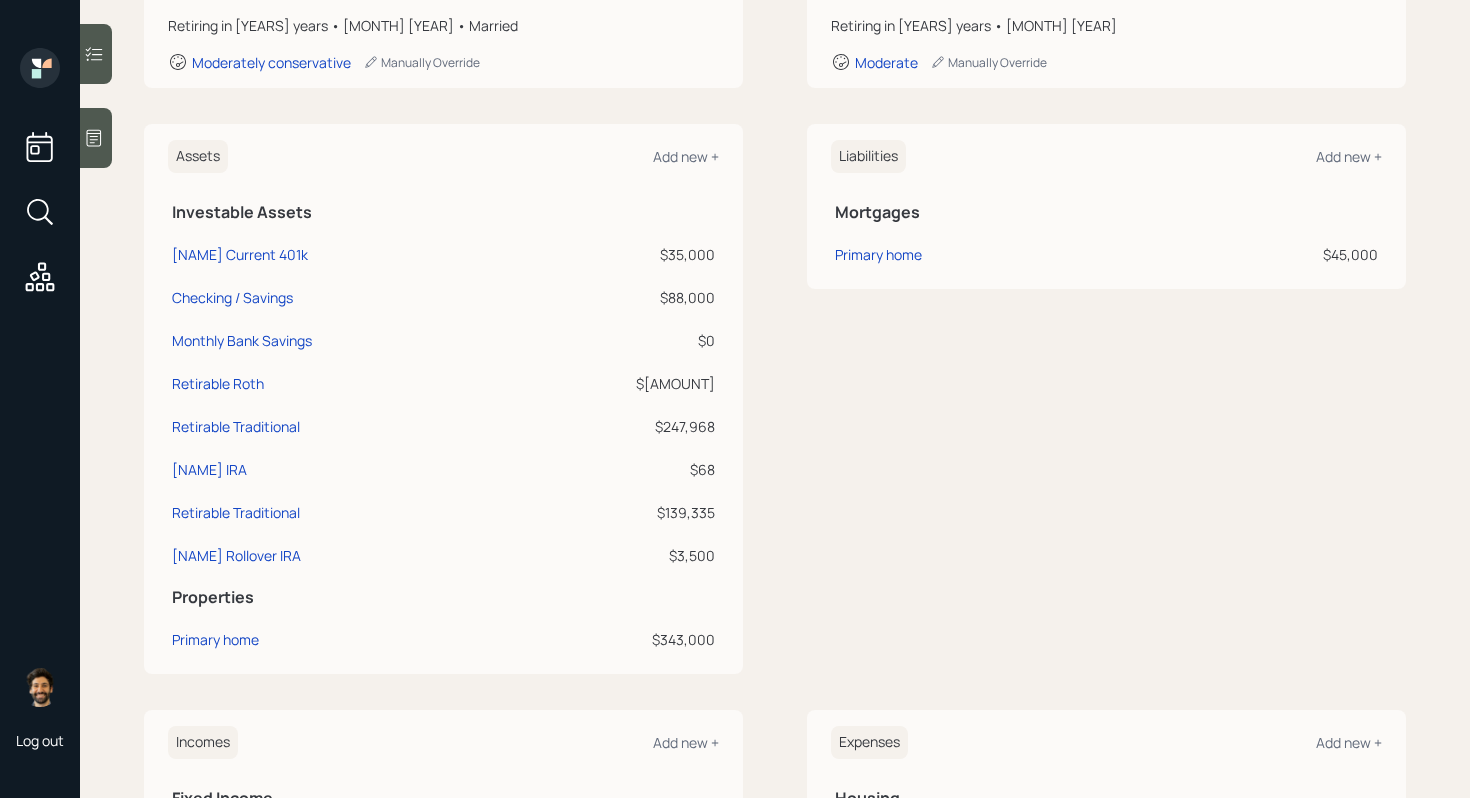scroll, scrollTop: 0, scrollLeft: 0, axis: both 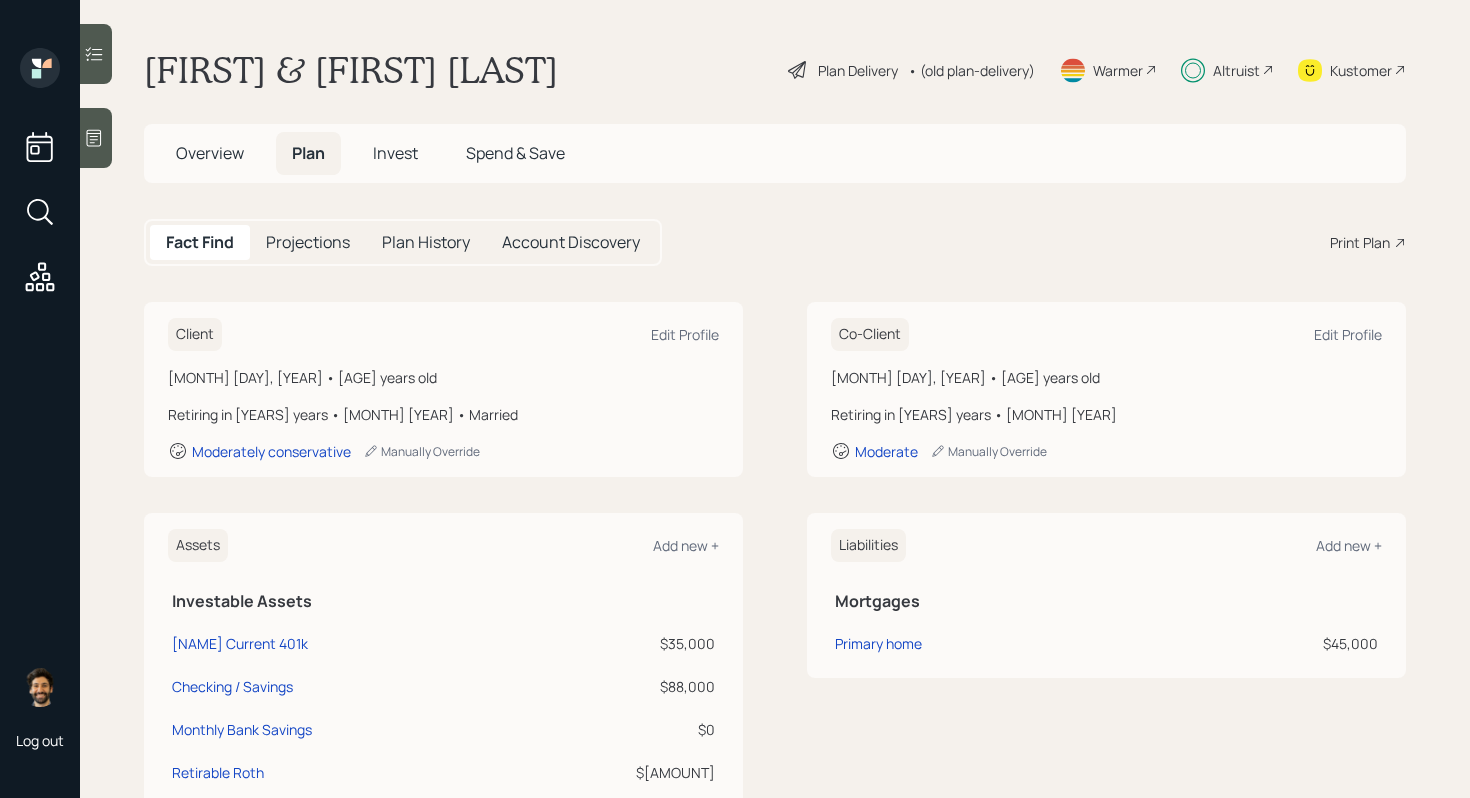click on "Projections" at bounding box center (308, 242) 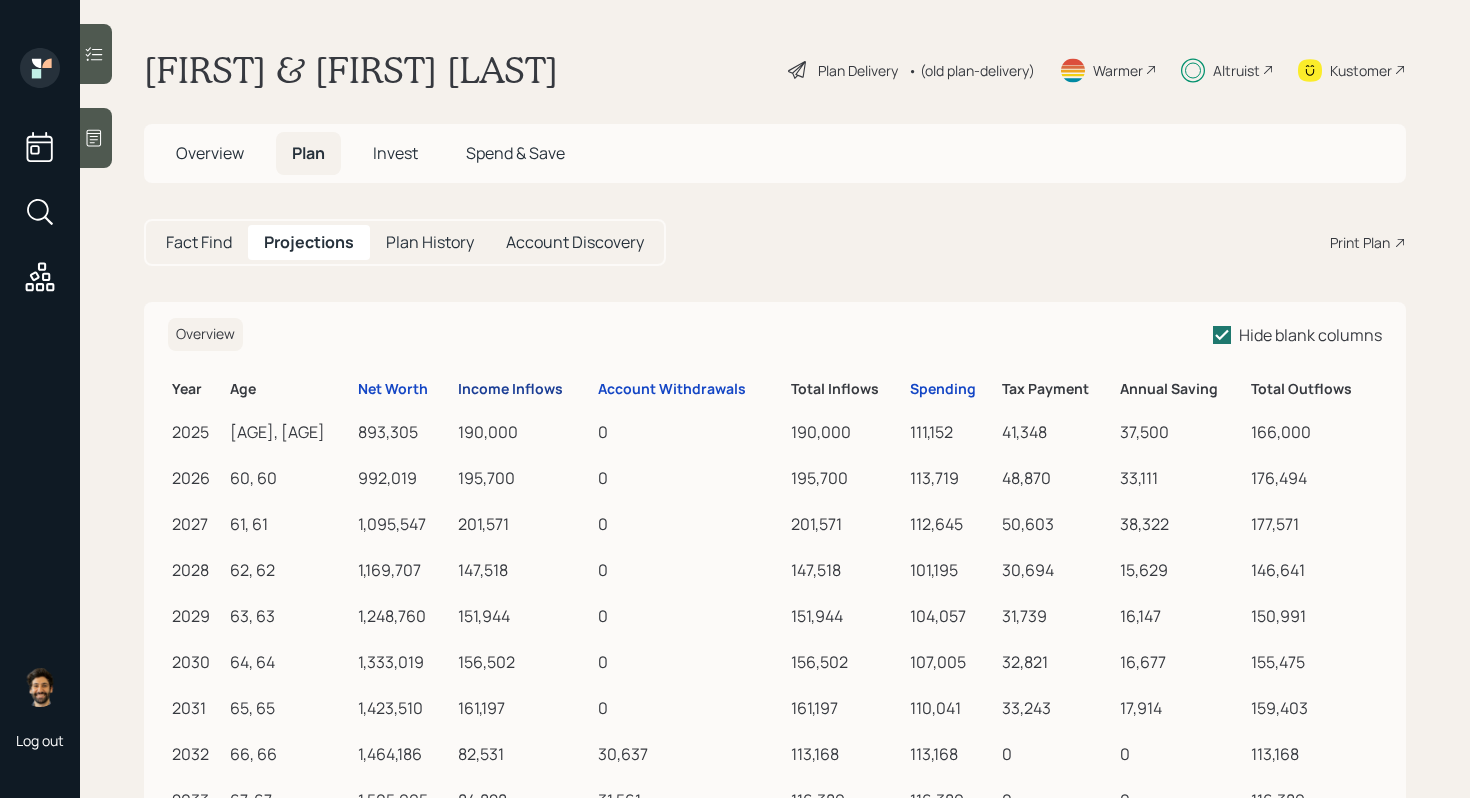 click on "Income Inflows" at bounding box center [510, 389] 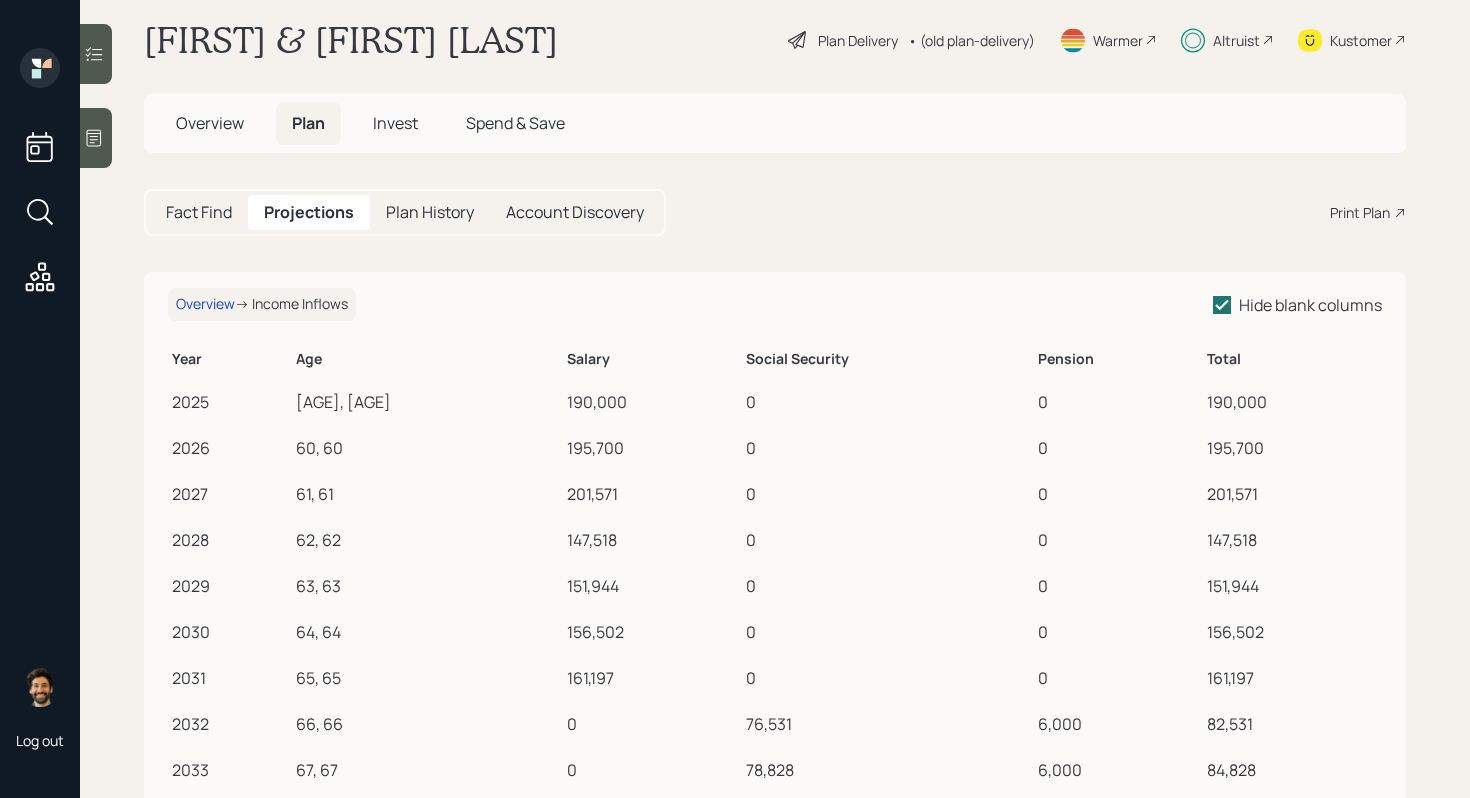 scroll, scrollTop: 31, scrollLeft: 0, axis: vertical 